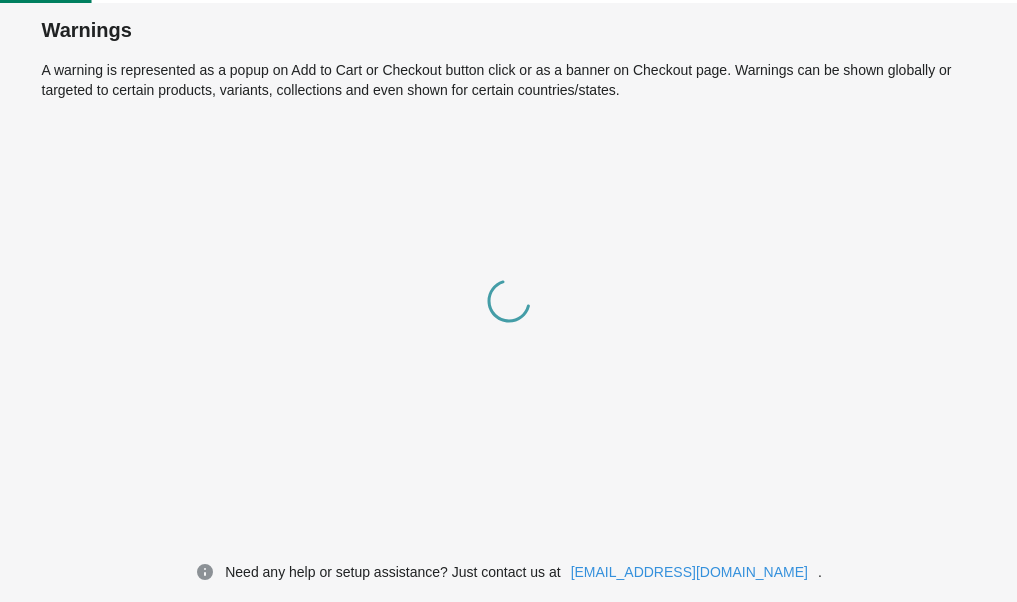 scroll, scrollTop: 0, scrollLeft: 0, axis: both 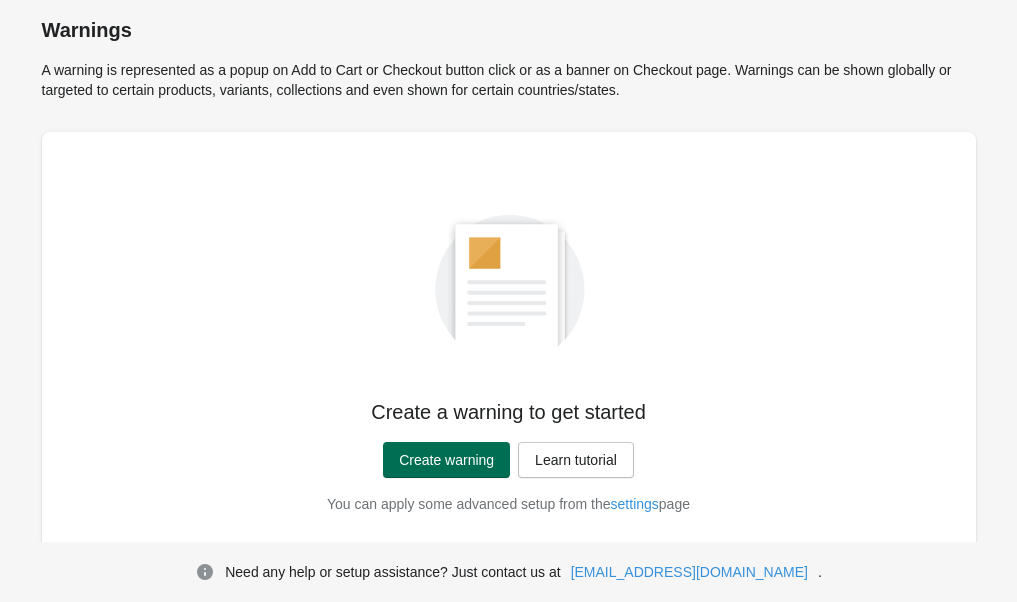 click on "Create warning" at bounding box center (446, 460) 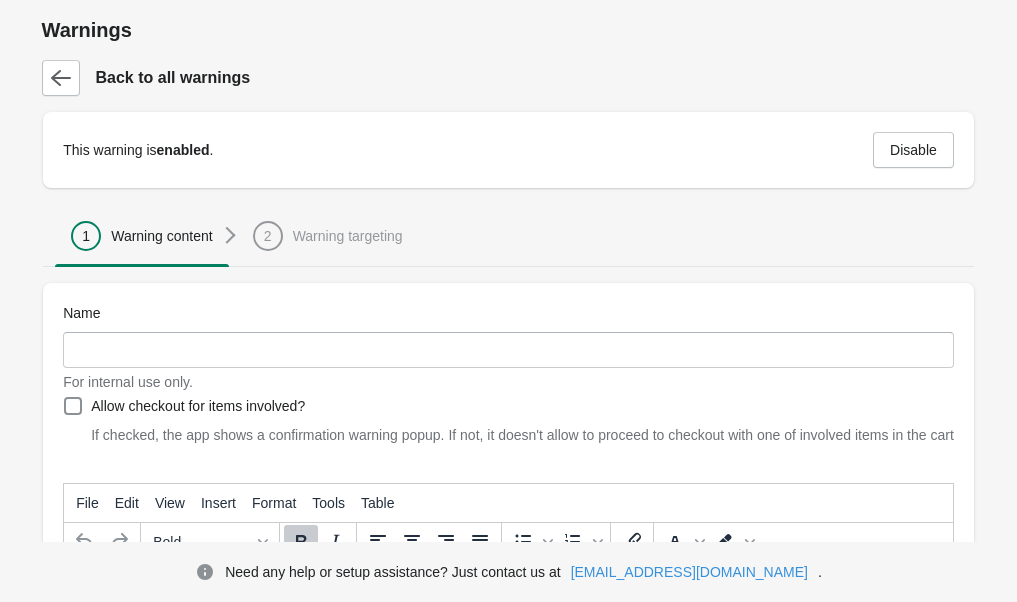 scroll, scrollTop: 0, scrollLeft: 0, axis: both 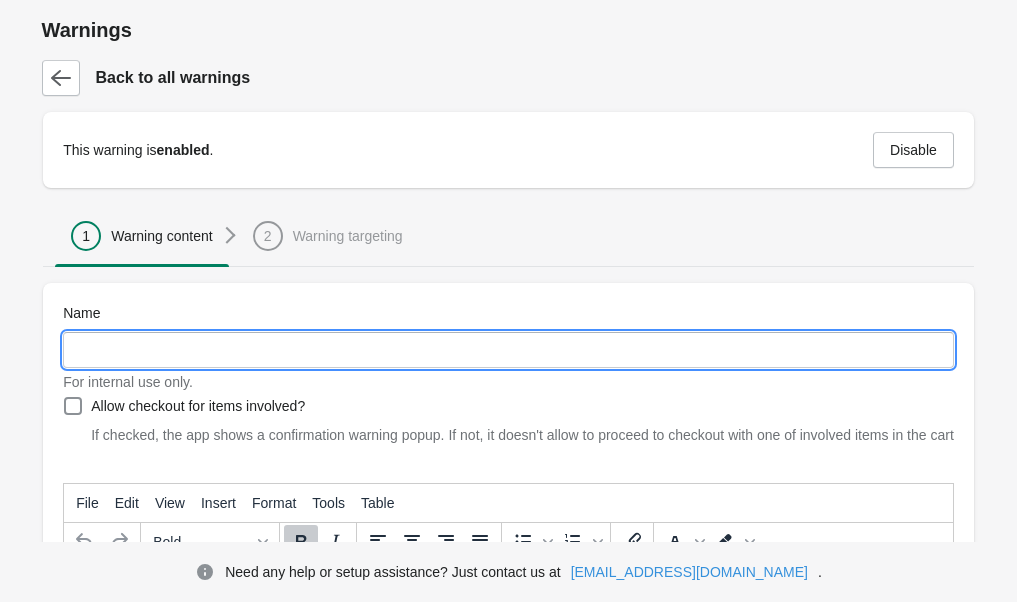 click on "Name" at bounding box center [508, 350] 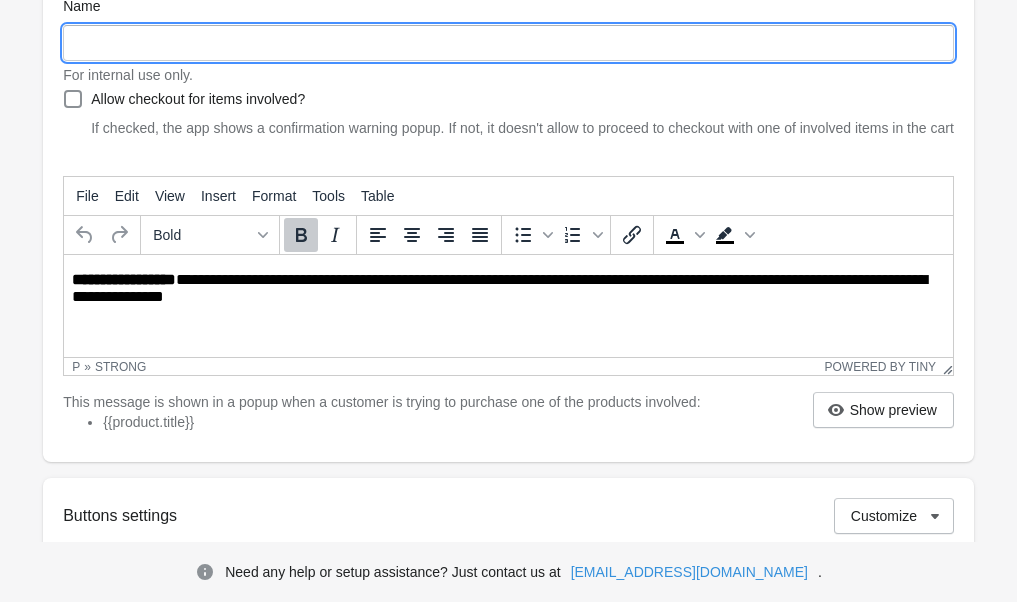 scroll, scrollTop: 305, scrollLeft: 0, axis: vertical 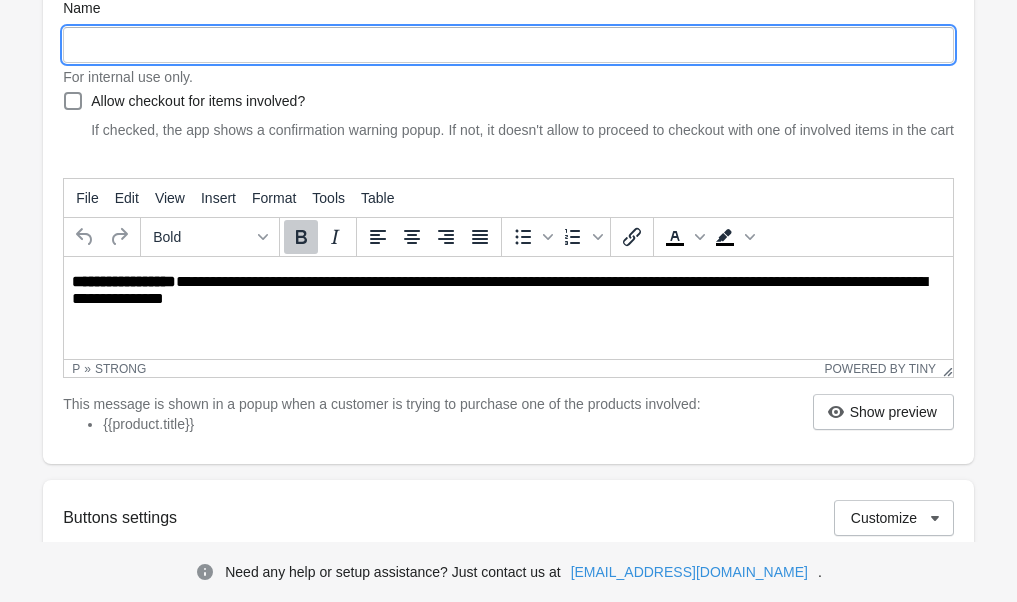 click on "Name" at bounding box center (508, 45) 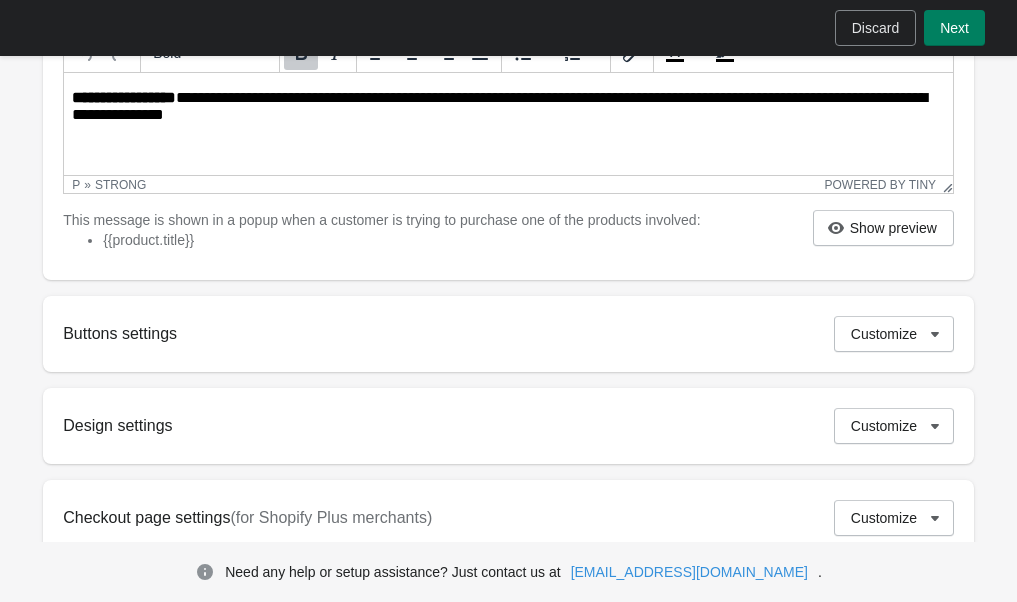 scroll, scrollTop: 498, scrollLeft: 0, axis: vertical 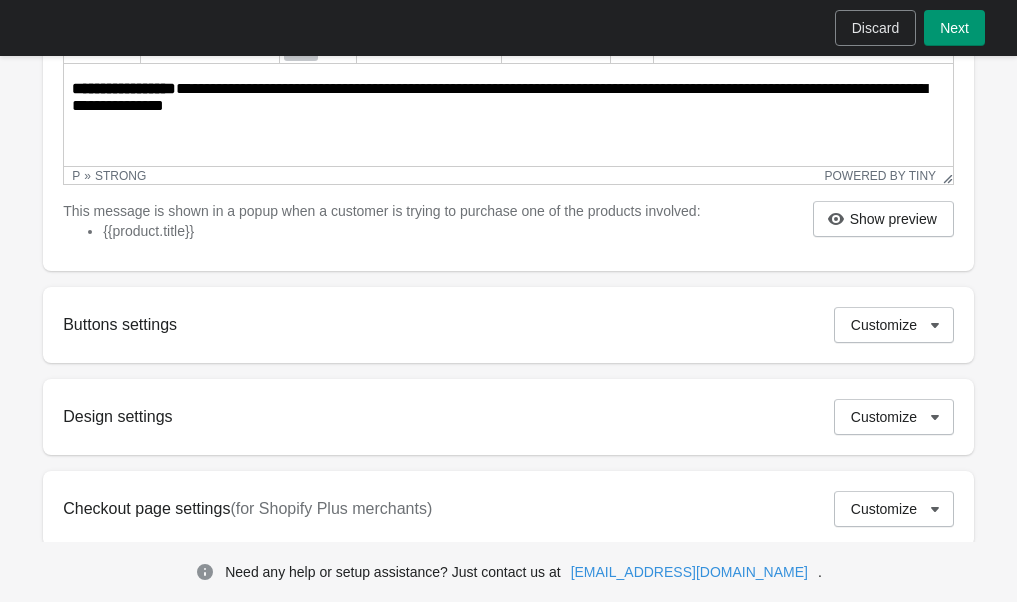 type on "*******" 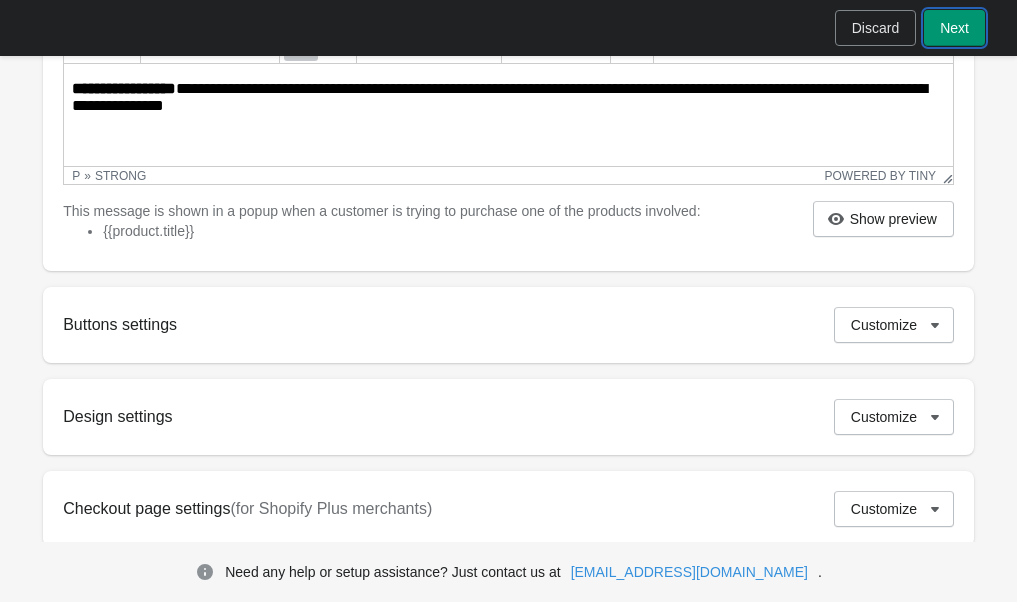 click on "Next" at bounding box center (954, 28) 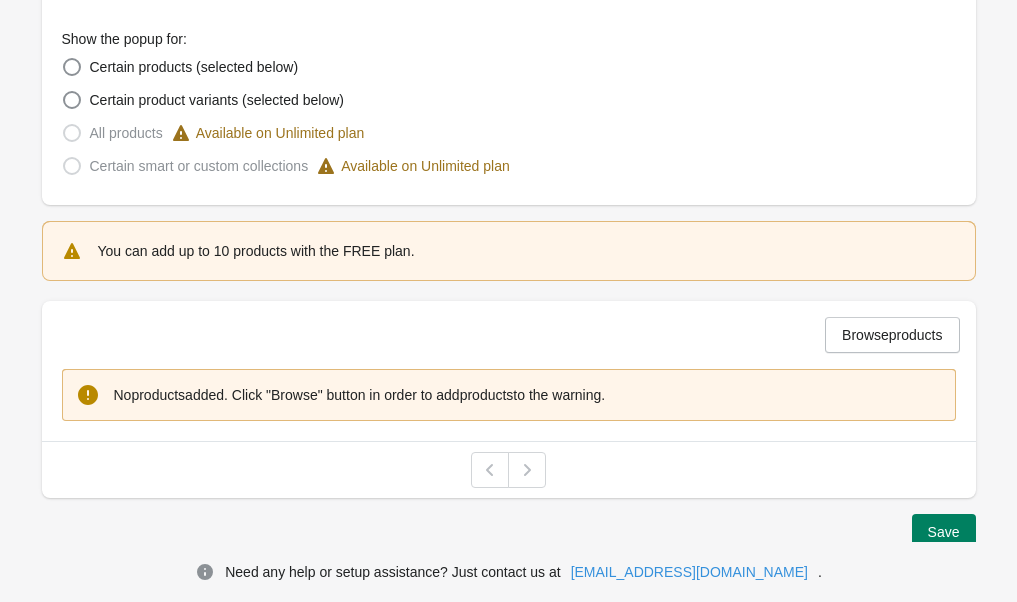 scroll, scrollTop: 616, scrollLeft: 0, axis: vertical 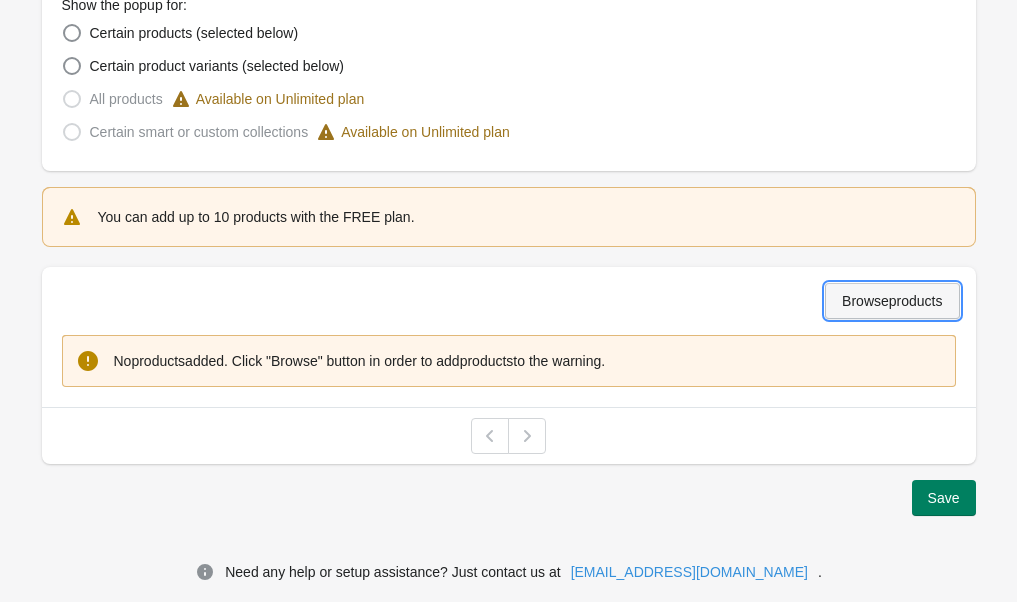 click on "Browse  products" at bounding box center [892, 301] 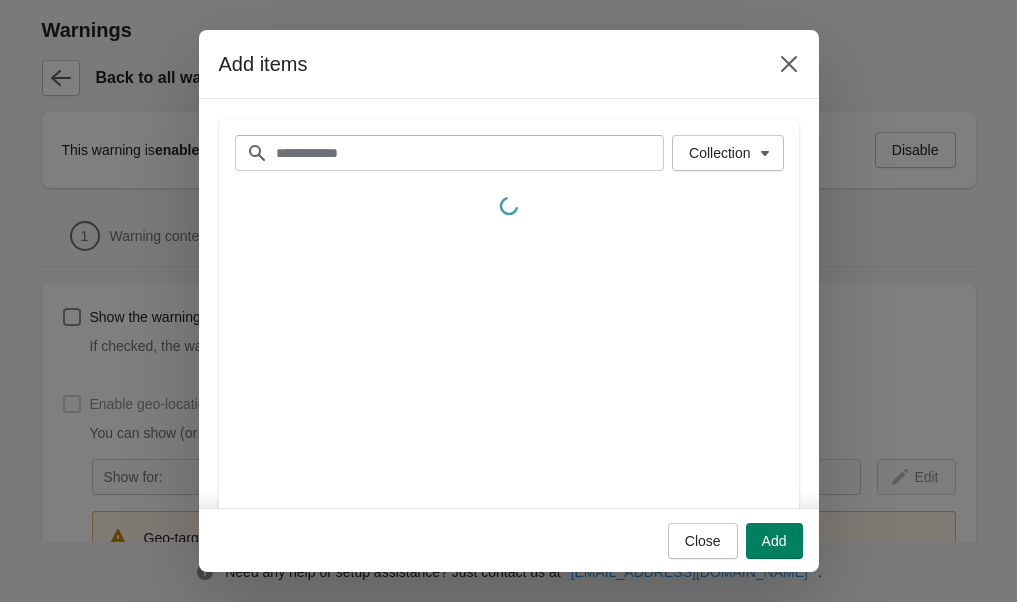 scroll, scrollTop: 616, scrollLeft: 0, axis: vertical 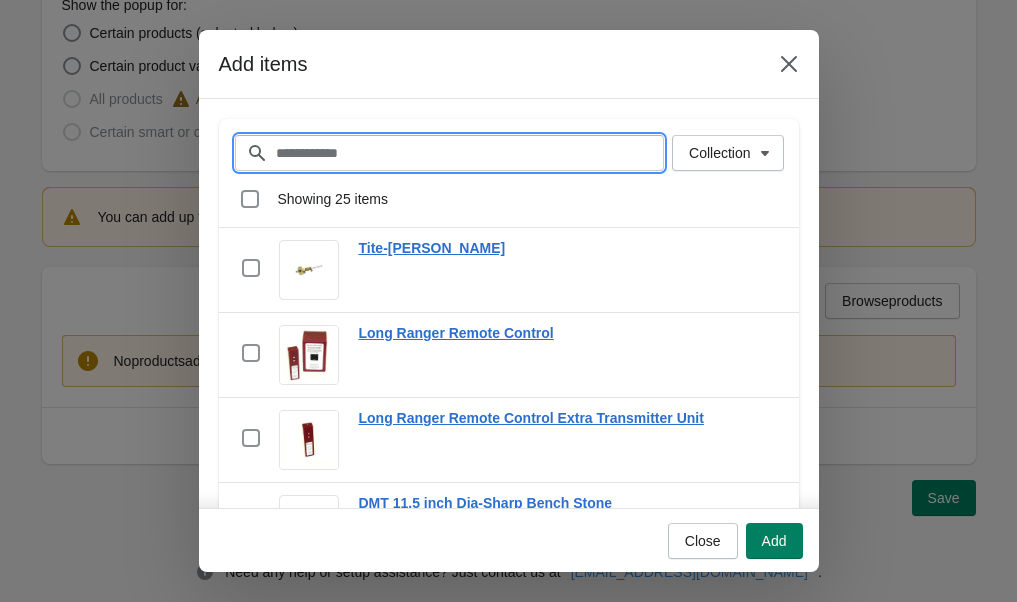 click on "Filter items" at bounding box center (470, 153) 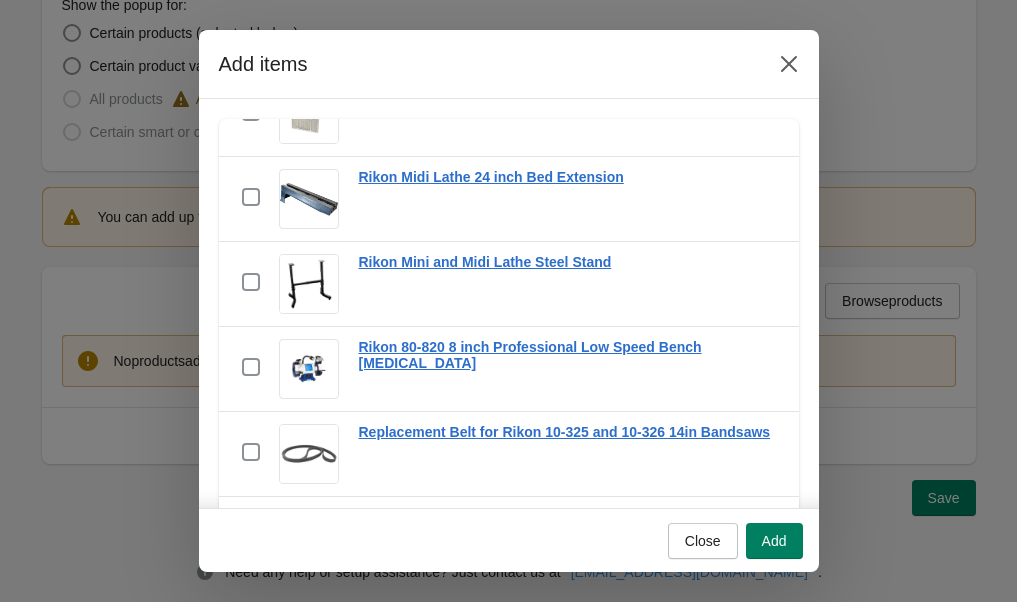 scroll, scrollTop: 1733, scrollLeft: 0, axis: vertical 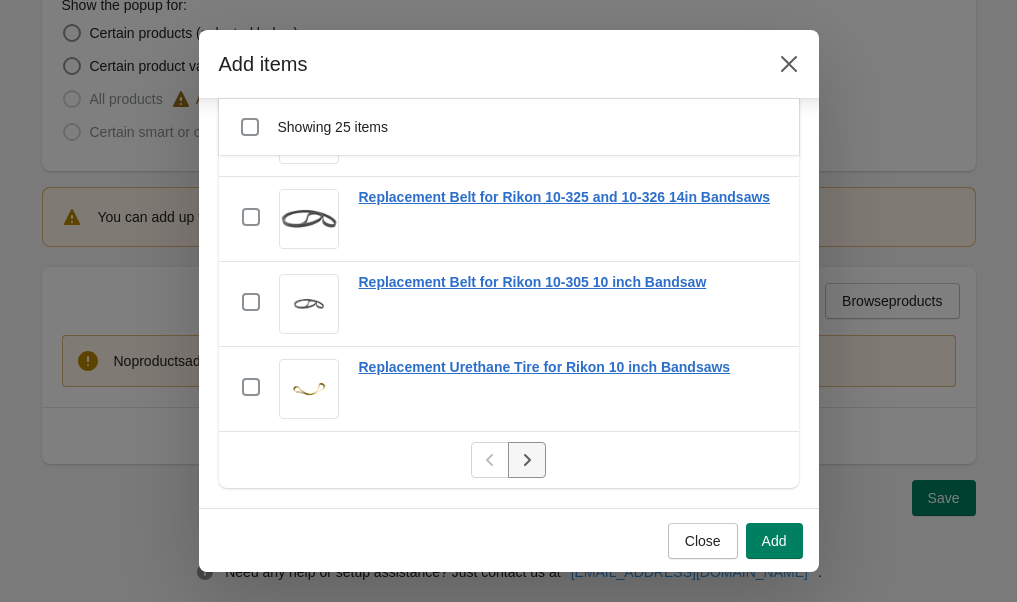type on "*****" 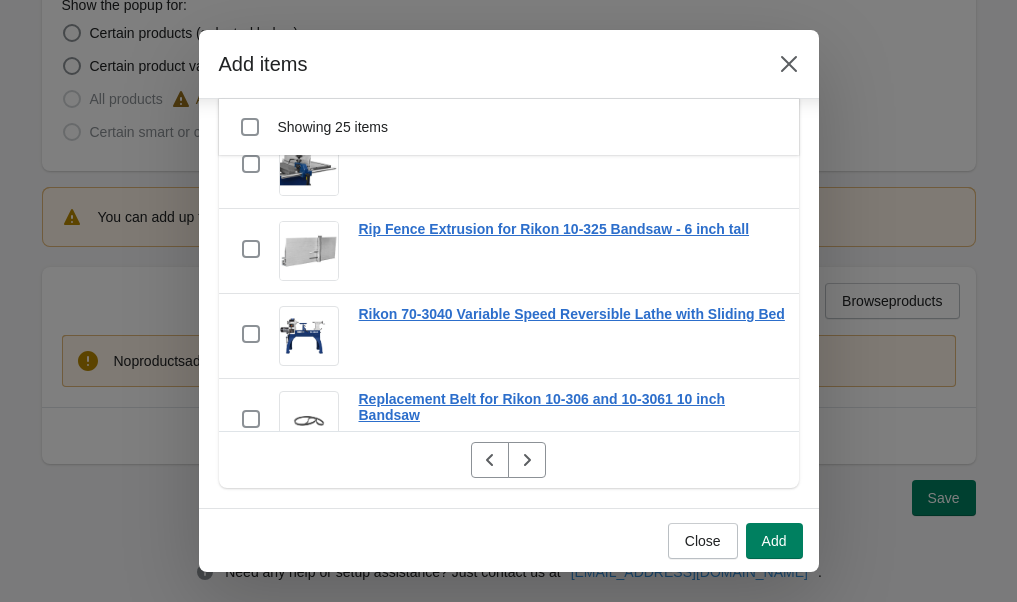scroll, scrollTop: 597, scrollLeft: 0, axis: vertical 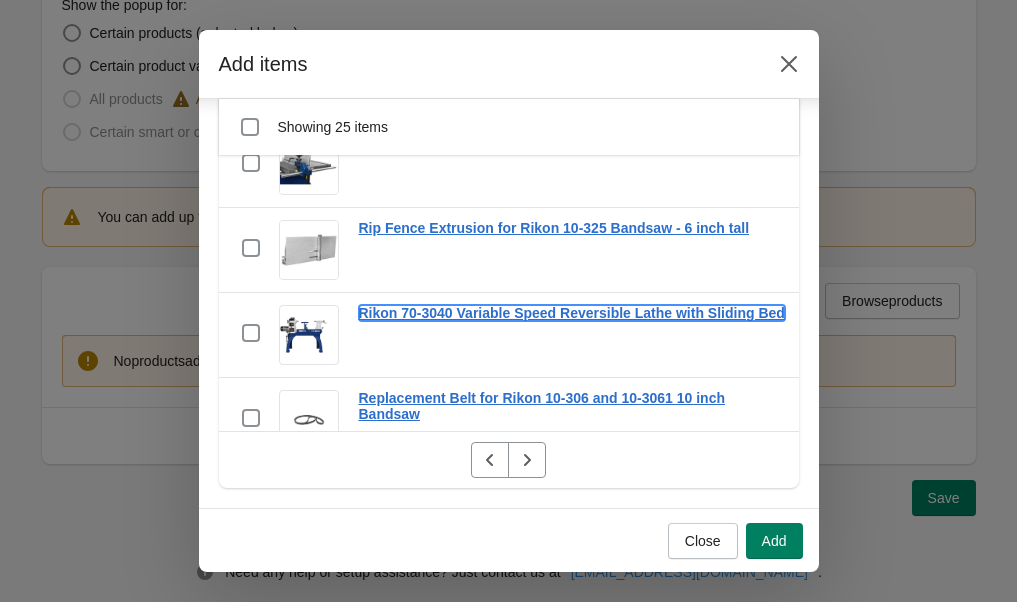 click on "Rikon 70-3040 Variable Speed Reversible Lathe with Sliding Bed" at bounding box center [572, 313] 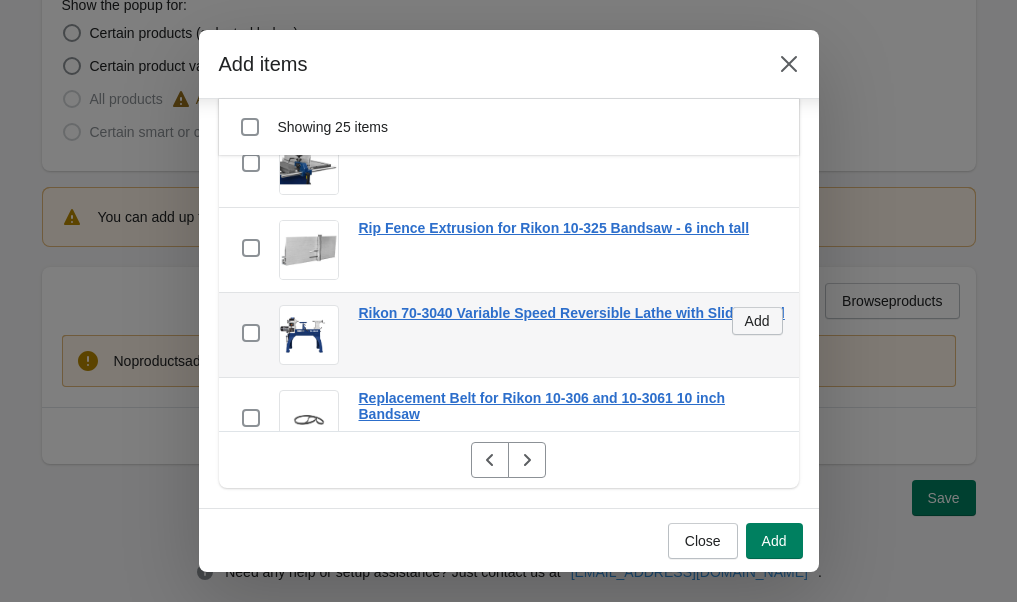 click on "Add" at bounding box center [757, 321] 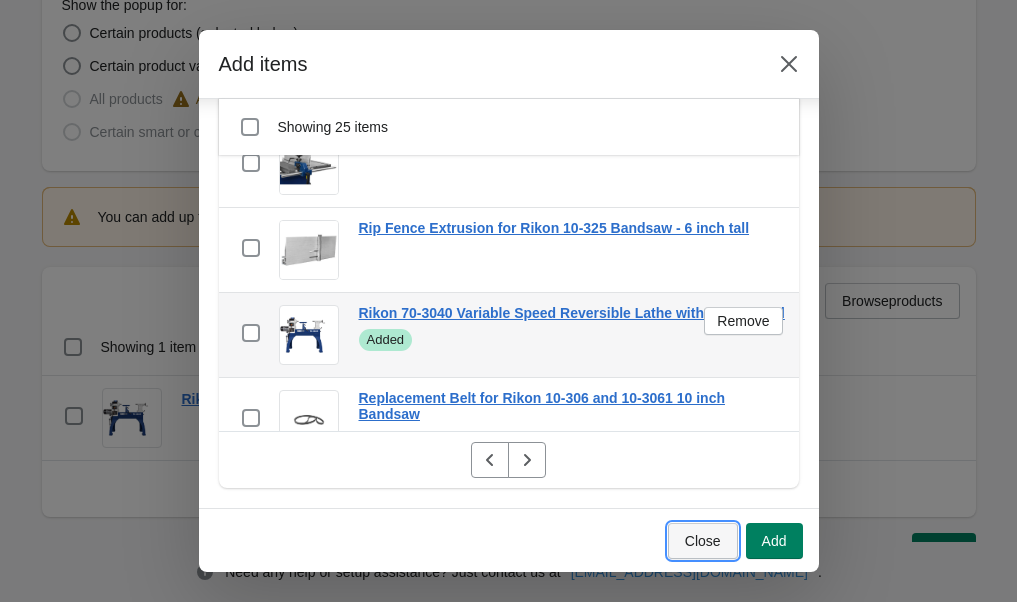 click on "Close" at bounding box center (703, 541) 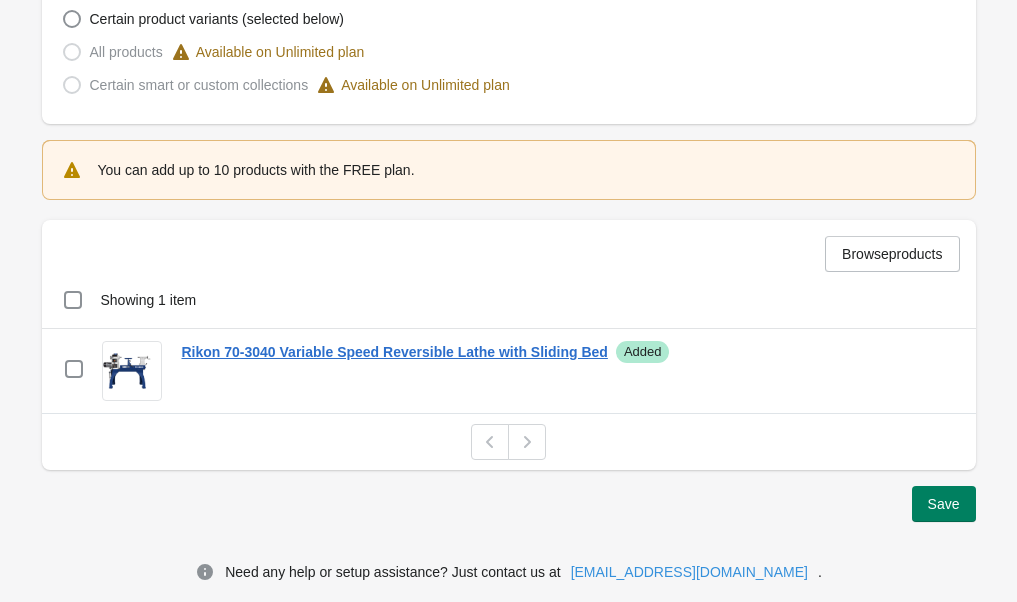 scroll, scrollTop: 669, scrollLeft: 0, axis: vertical 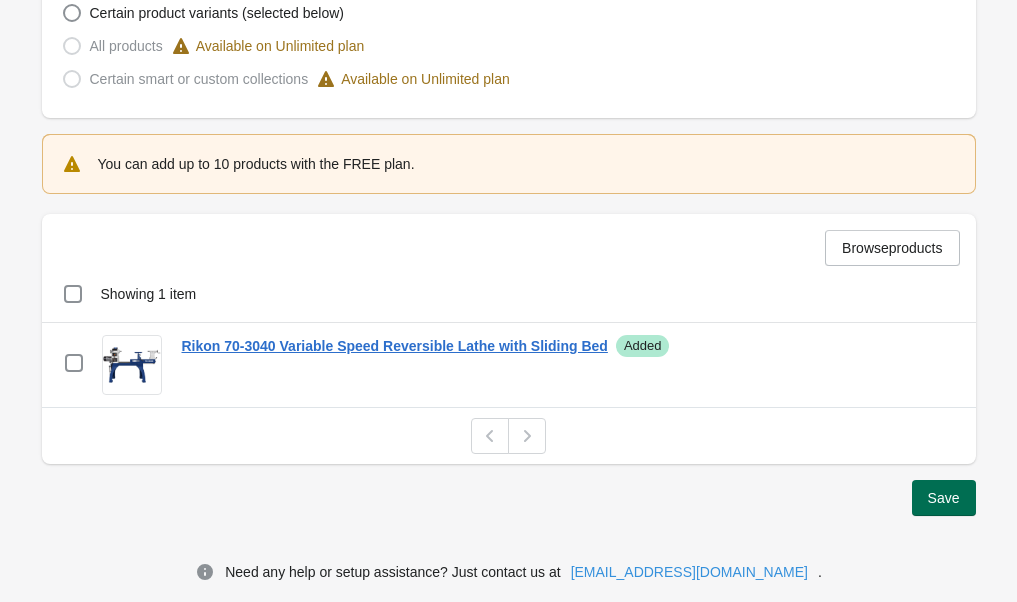 click on "Save" at bounding box center (944, 498) 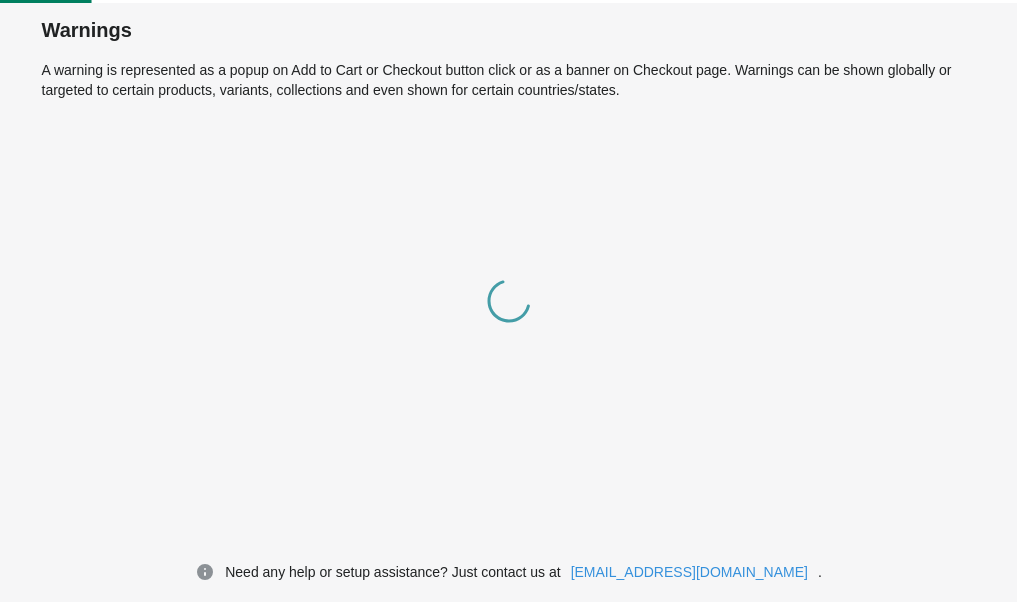 scroll, scrollTop: 0, scrollLeft: 0, axis: both 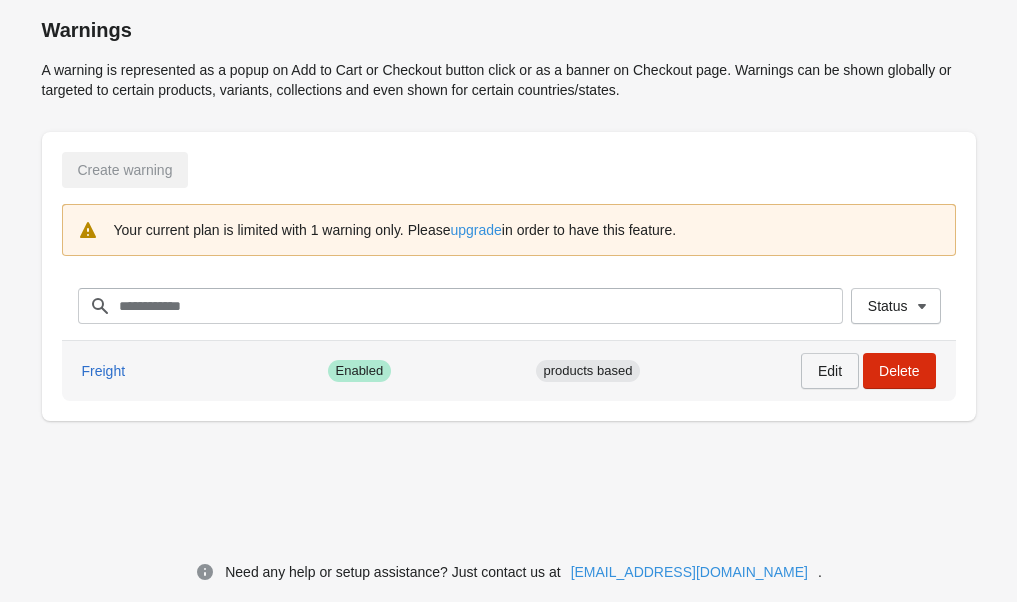 click on "Edit" at bounding box center (830, 371) 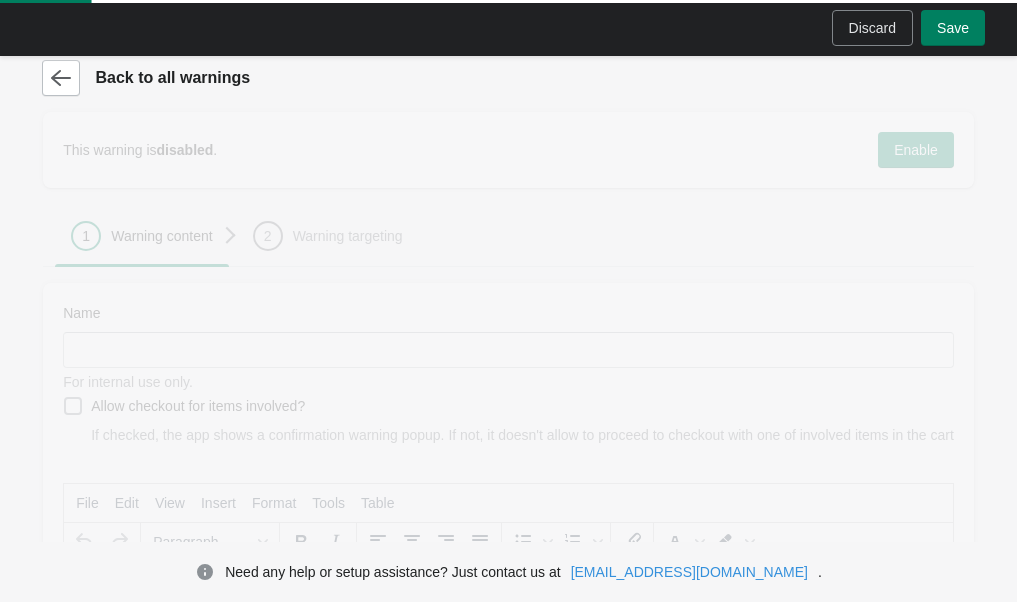 type on "*******" 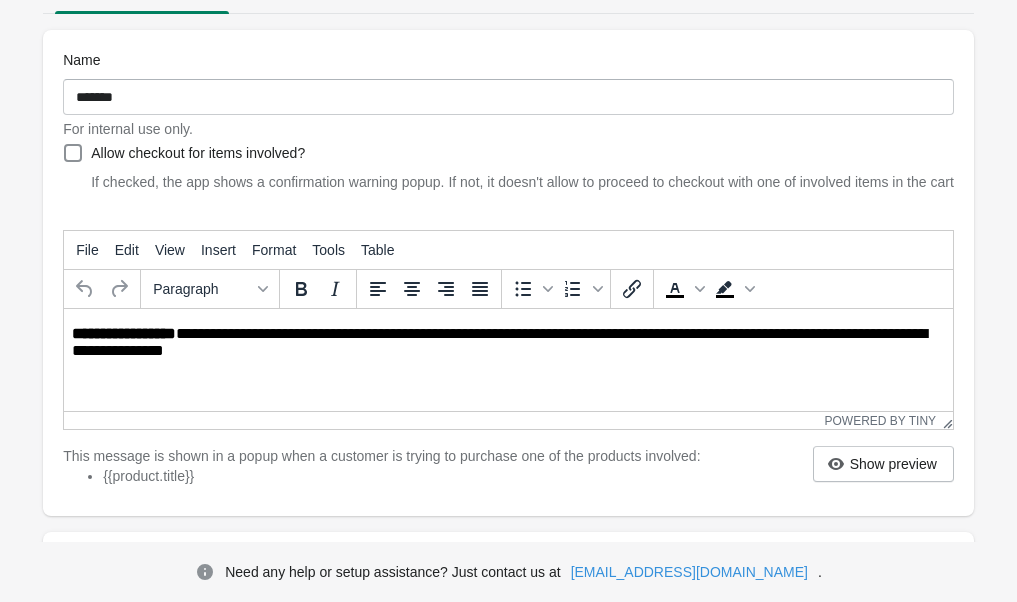 scroll, scrollTop: 256, scrollLeft: 0, axis: vertical 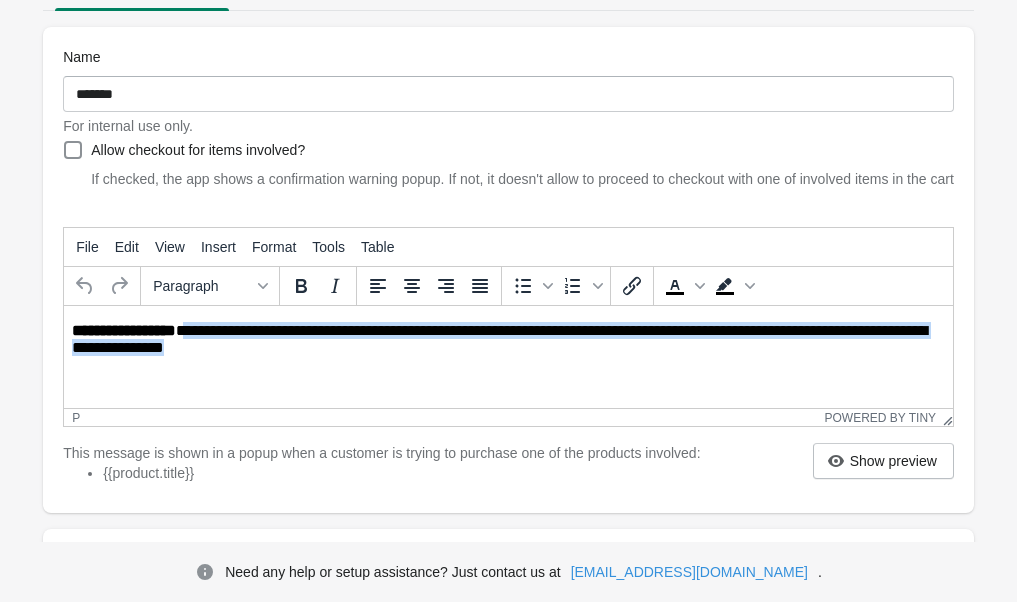 drag, startPoint x: 187, startPoint y: 330, endPoint x: 253, endPoint y: 345, distance: 67.68308 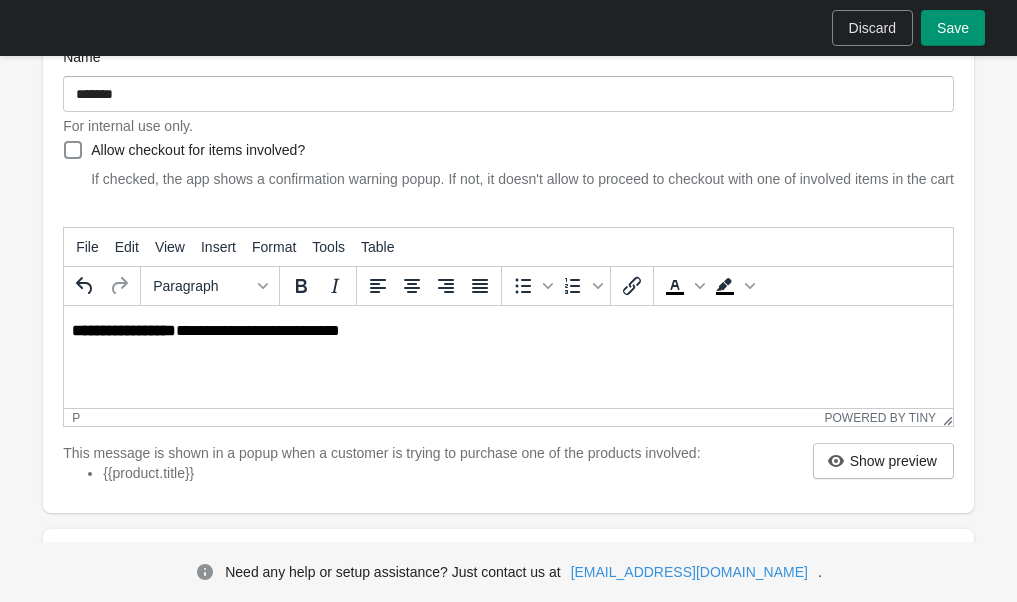 click on "Save" at bounding box center [953, 28] 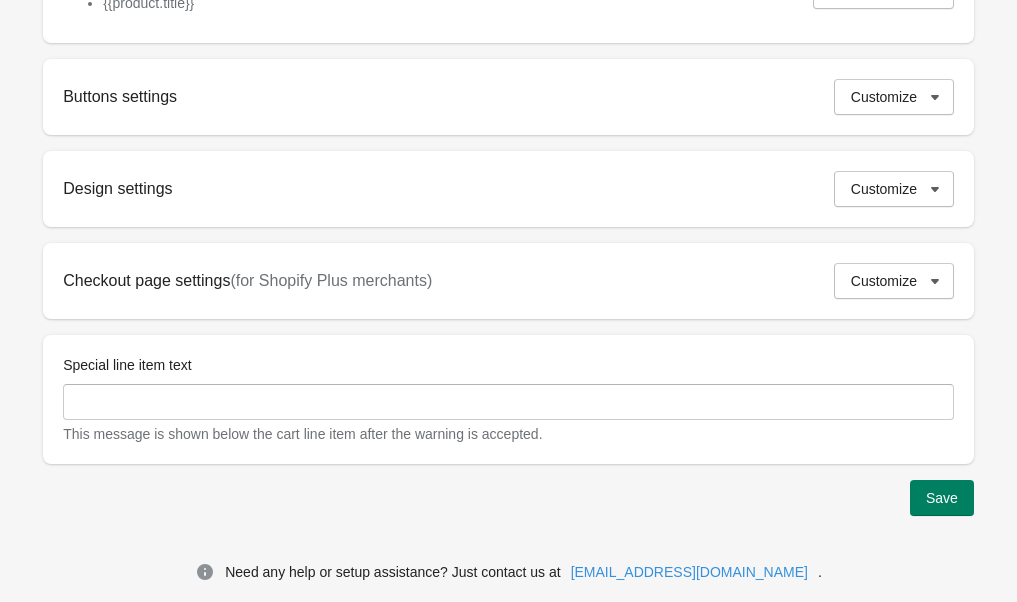 scroll, scrollTop: 746, scrollLeft: 0, axis: vertical 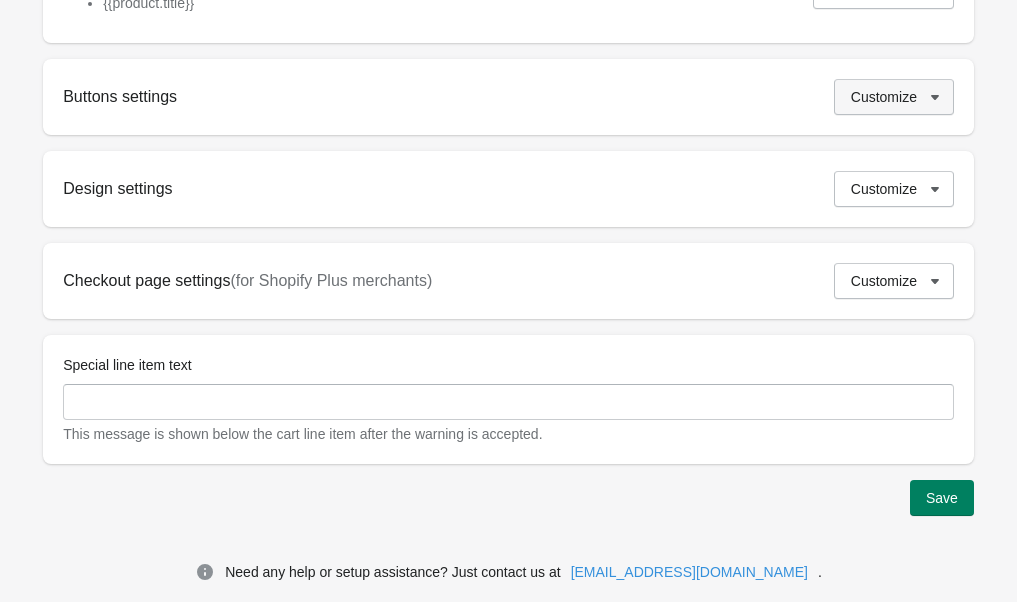 click 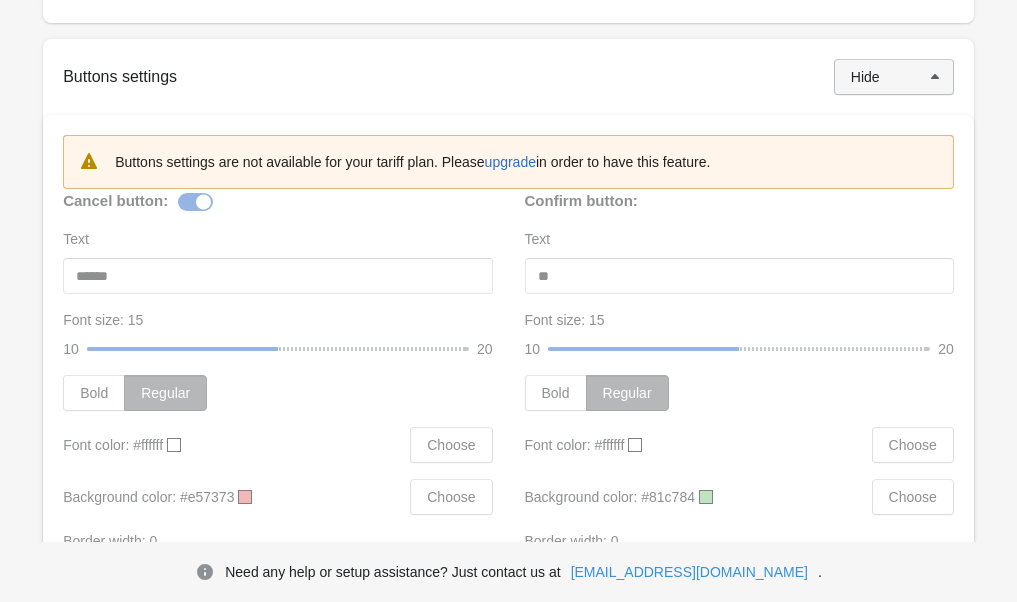 click 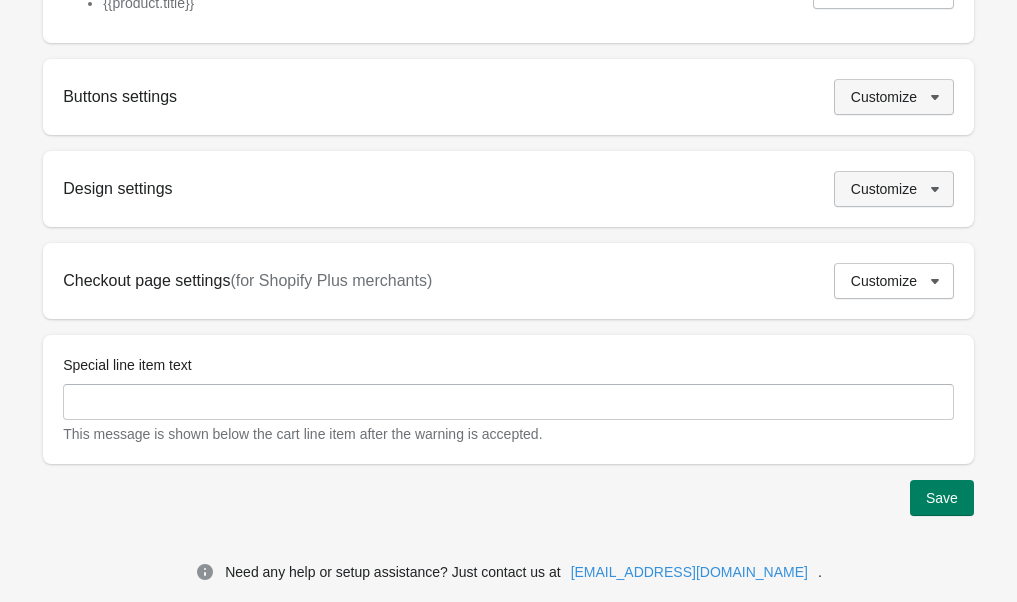 click on "Customize" at bounding box center [894, 189] 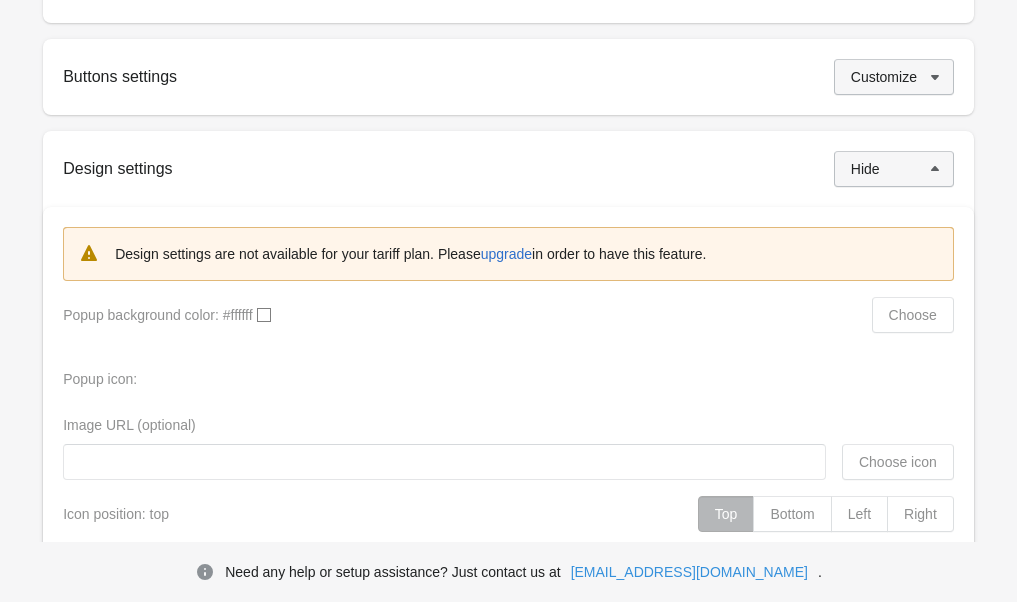 click on "Hide" at bounding box center [894, 169] 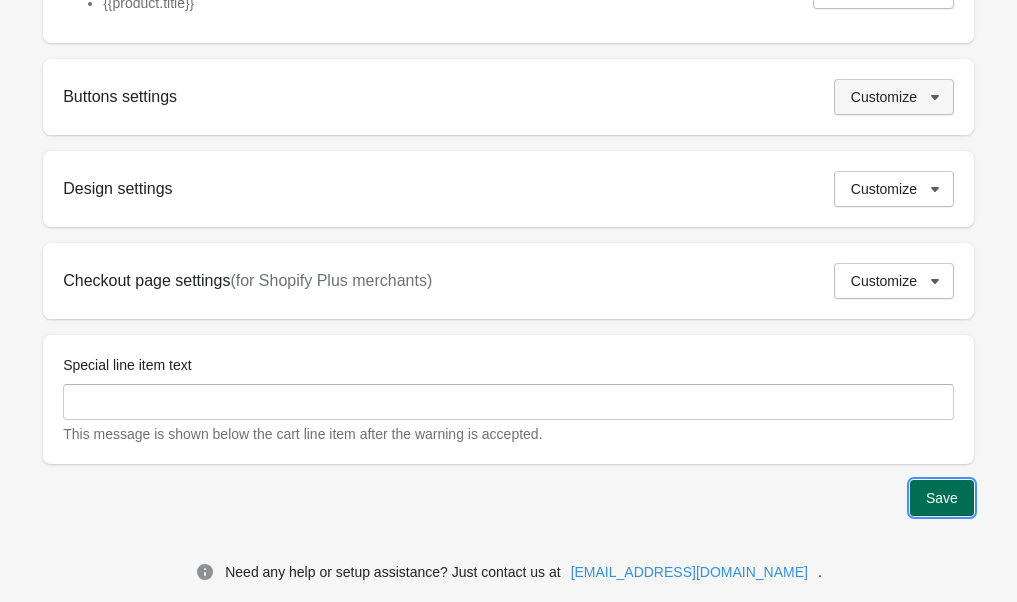 click on "Save" at bounding box center [942, 498] 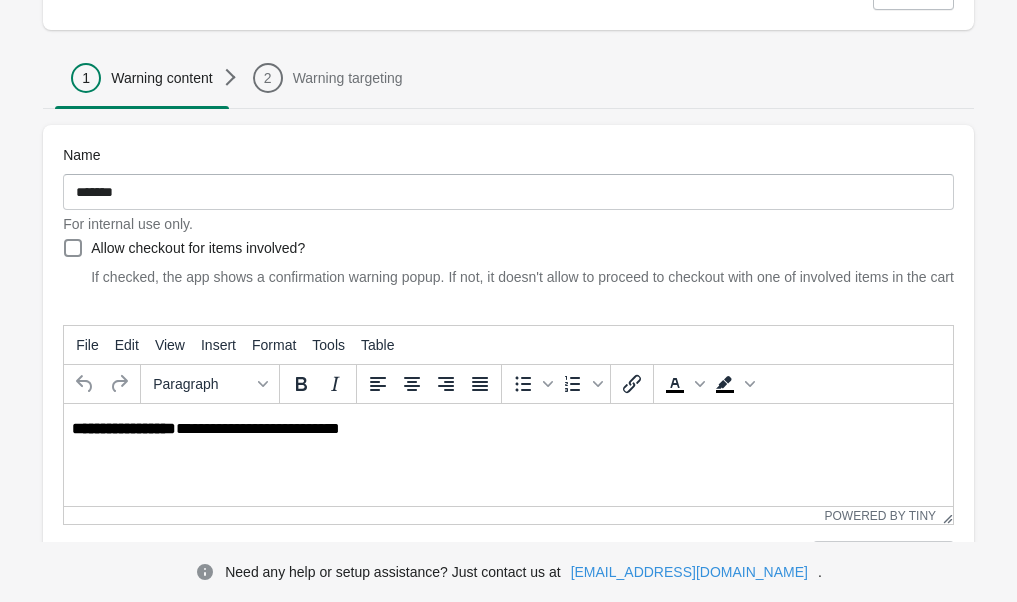 scroll, scrollTop: 0, scrollLeft: 0, axis: both 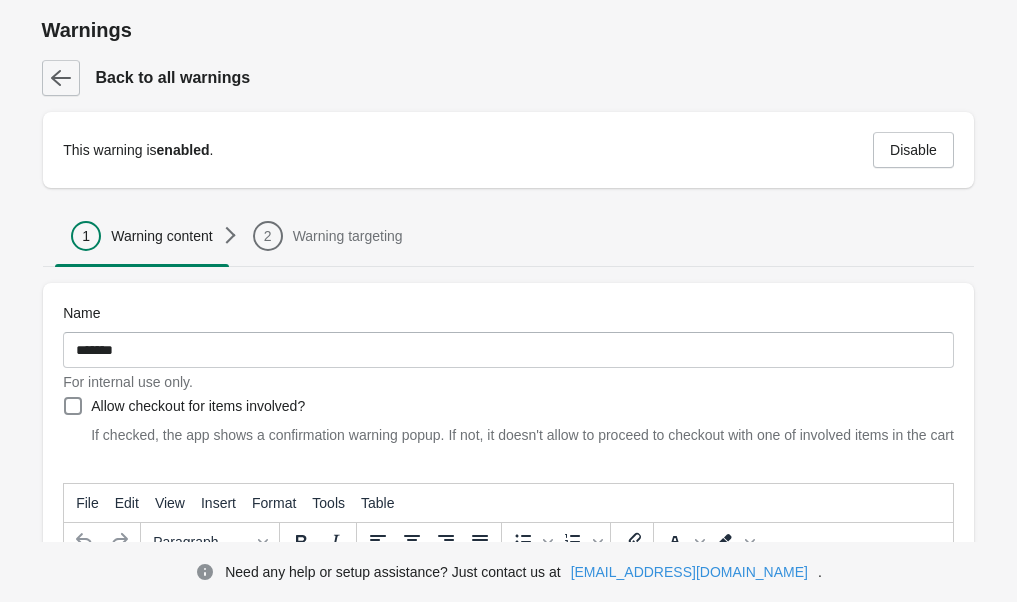 click 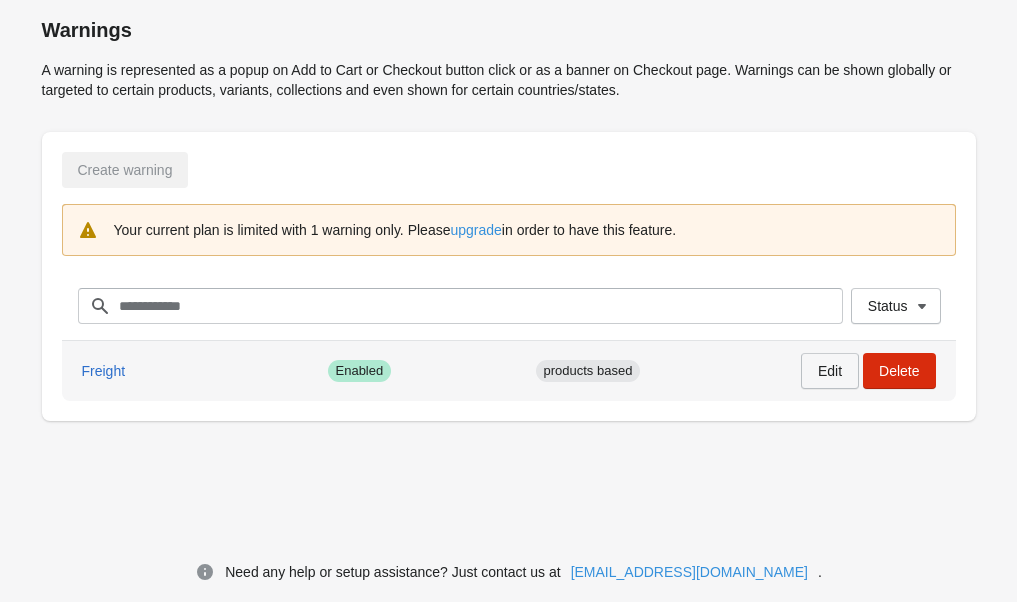 click on "Edit" at bounding box center [830, 371] 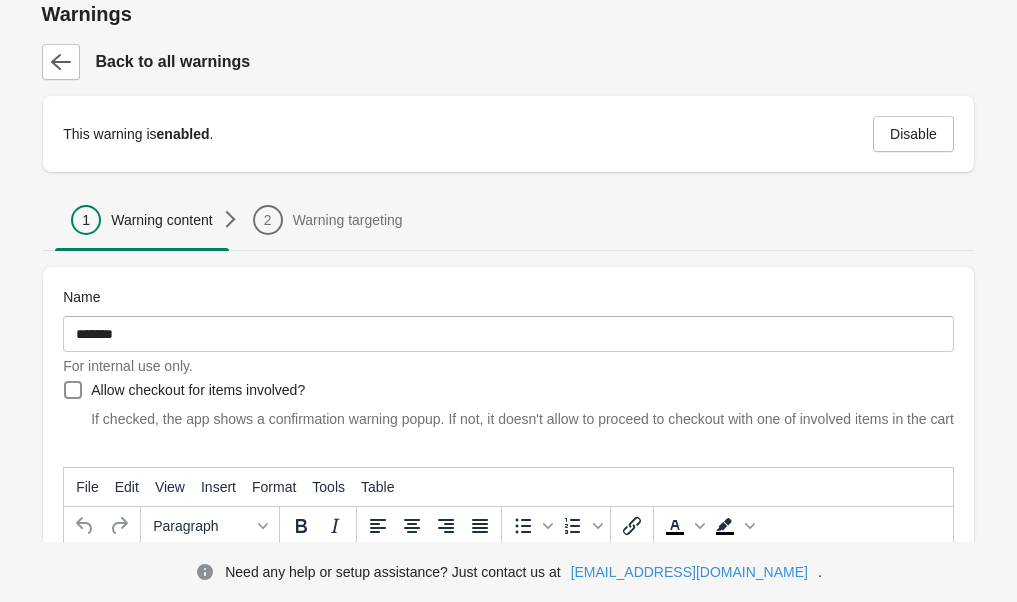 scroll, scrollTop: 0, scrollLeft: 0, axis: both 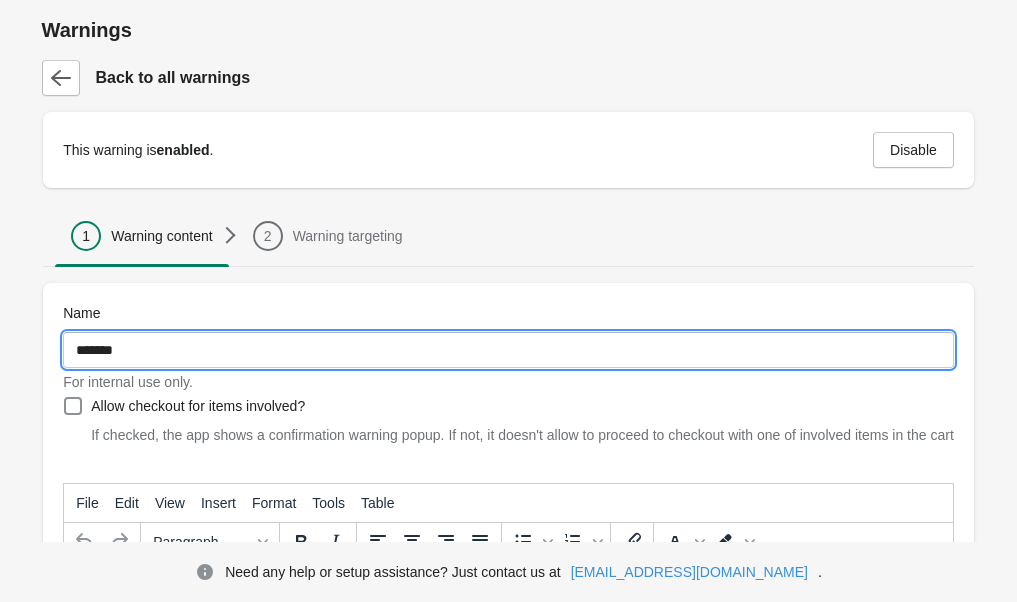 click on "*******" at bounding box center [508, 350] 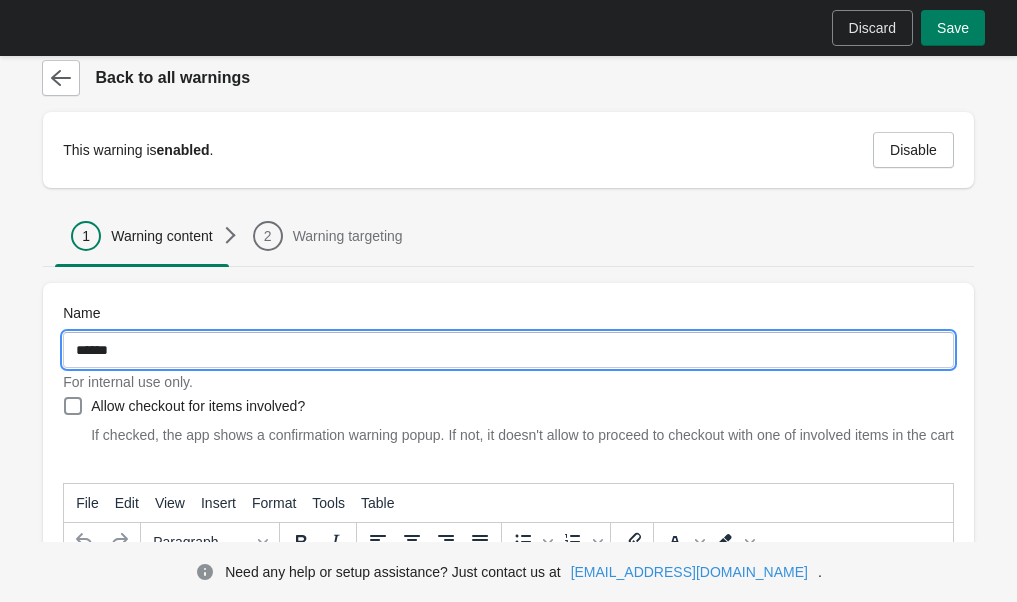 type on "*******" 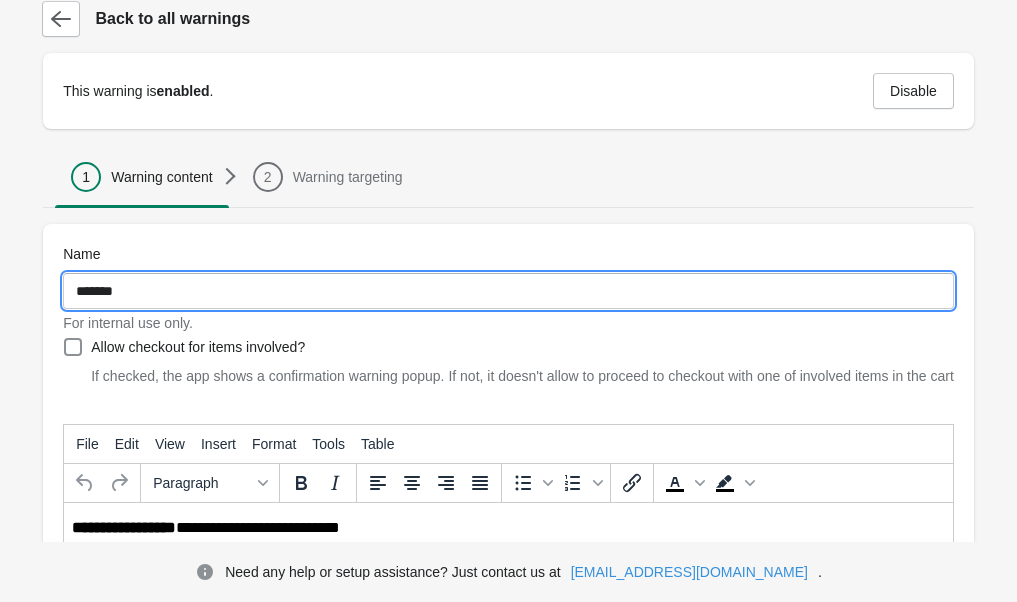scroll, scrollTop: 37, scrollLeft: 0, axis: vertical 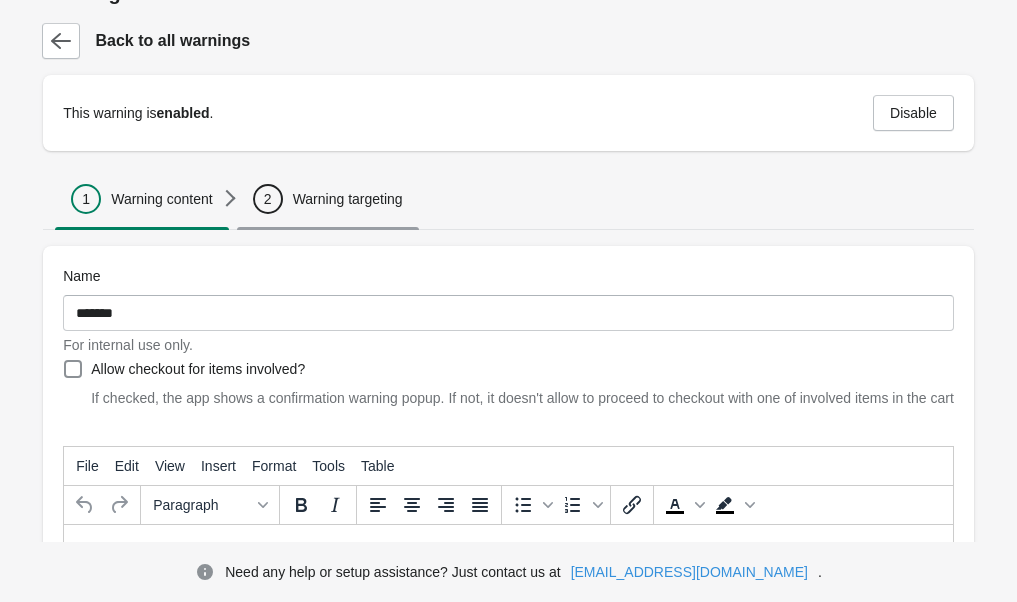 click on "Warning targeting" at bounding box center [348, 199] 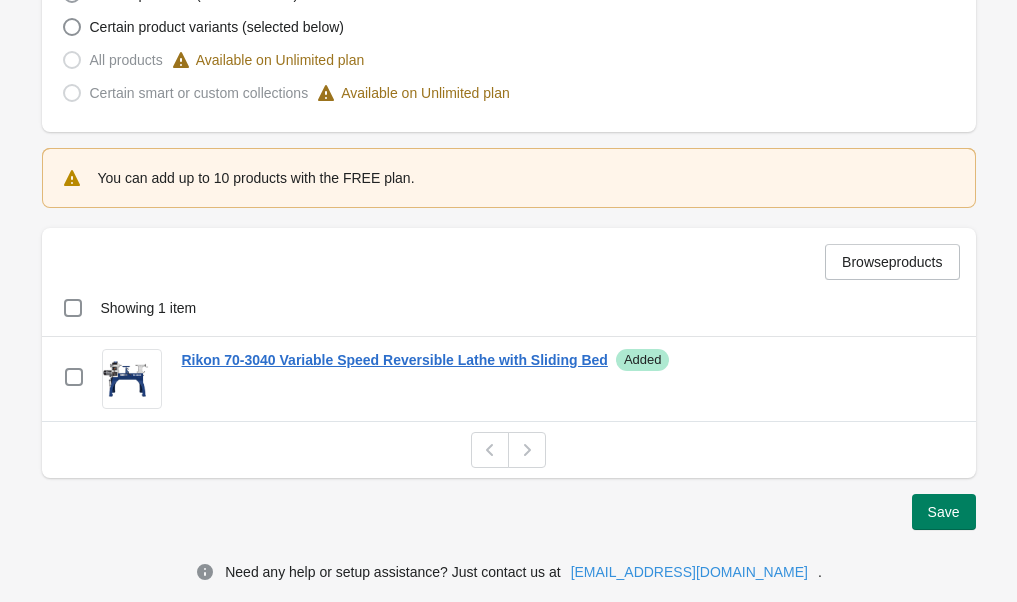 scroll, scrollTop: 669, scrollLeft: 0, axis: vertical 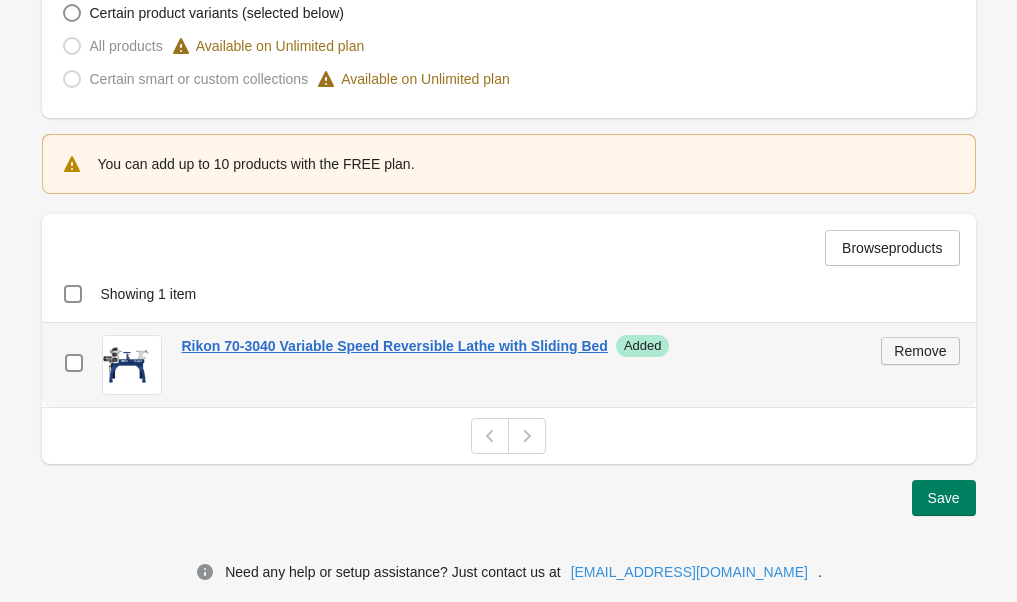 click on "Remove" at bounding box center [920, 351] 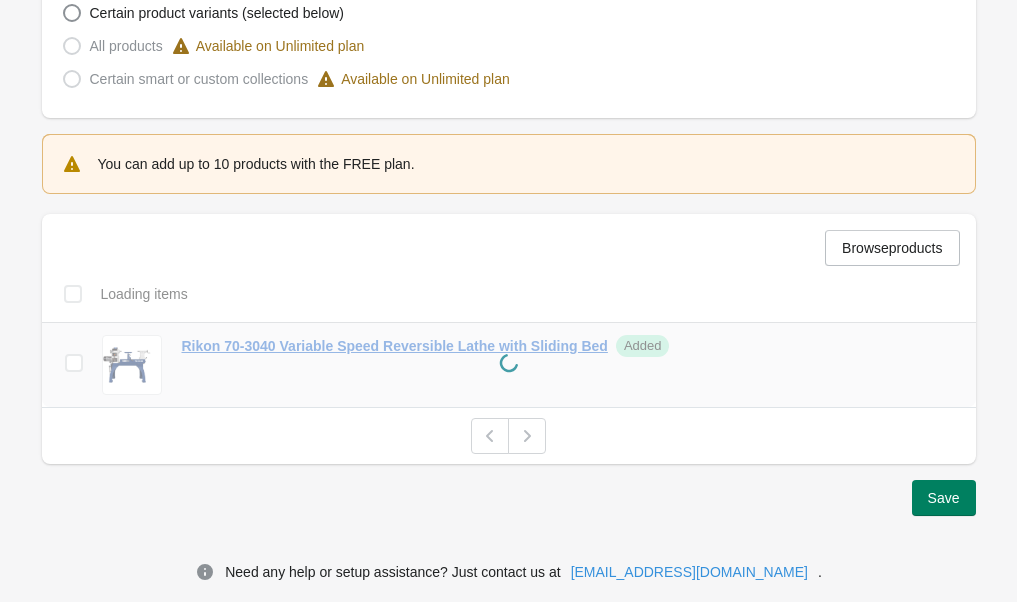 scroll, scrollTop: 616, scrollLeft: 0, axis: vertical 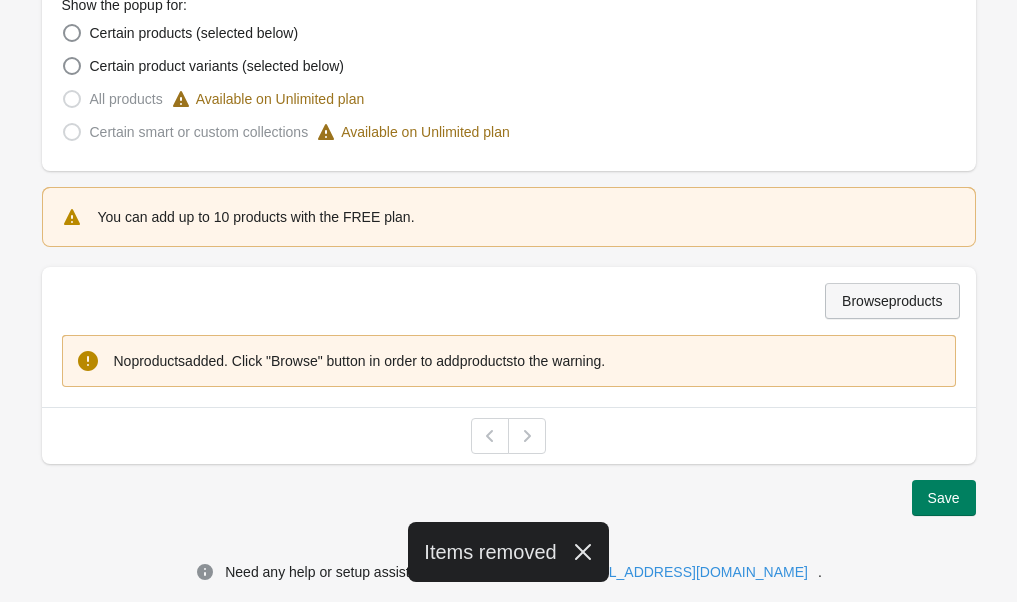 click on "Browse  products" at bounding box center [892, 301] 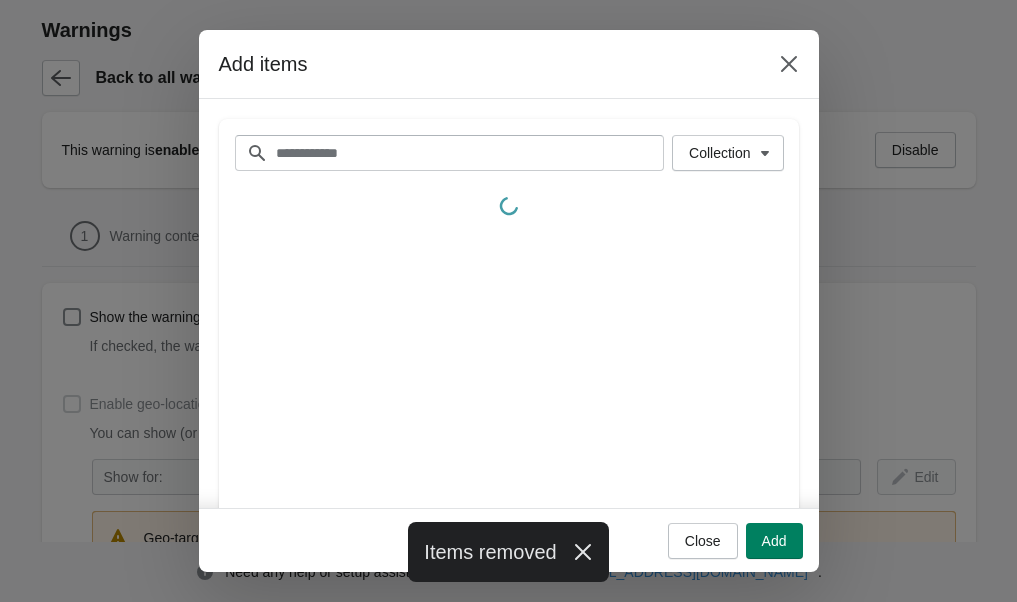 scroll, scrollTop: 0, scrollLeft: 0, axis: both 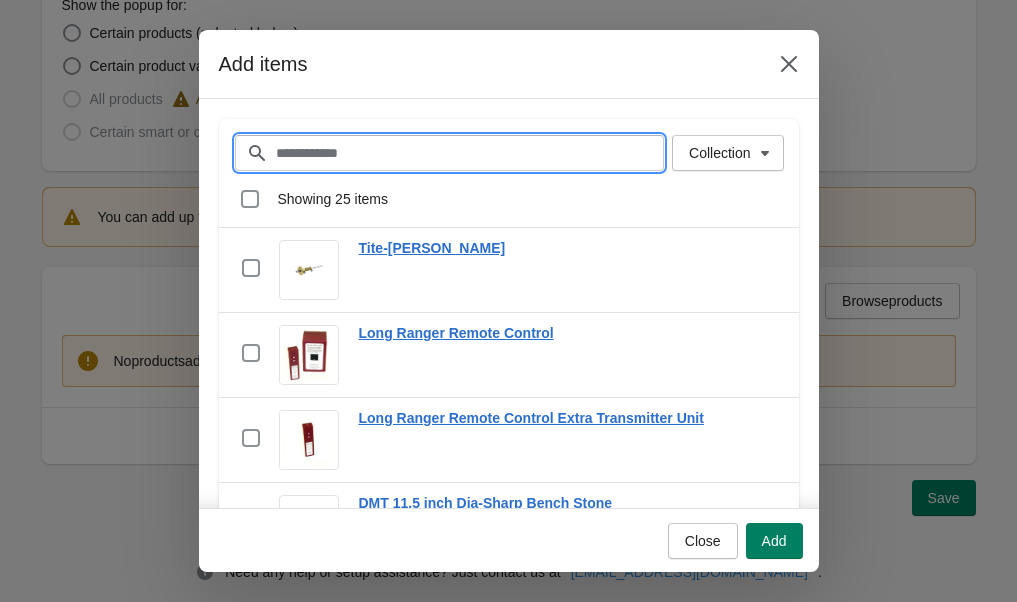 click on "Filter items" at bounding box center [470, 153] 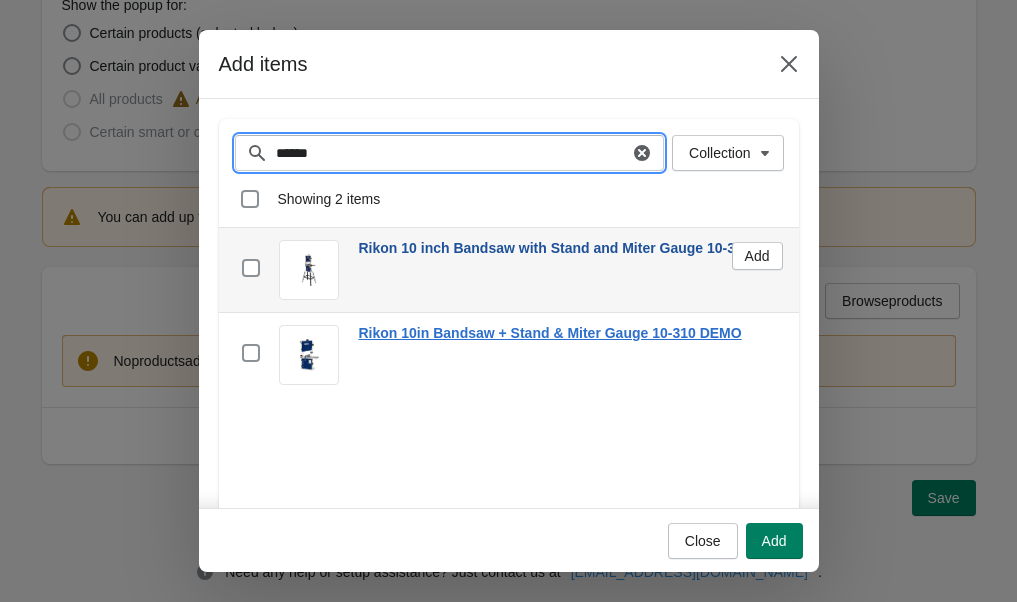 type on "******" 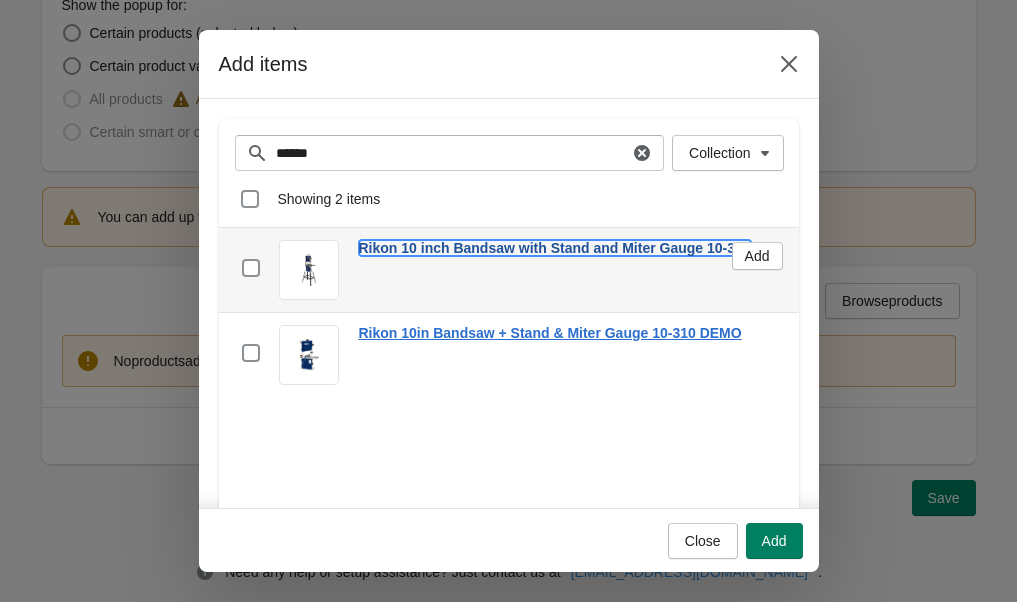 click on "Rikon 10 inch Bandsaw with Stand and Miter Gauge 10-310" at bounding box center [555, 248] 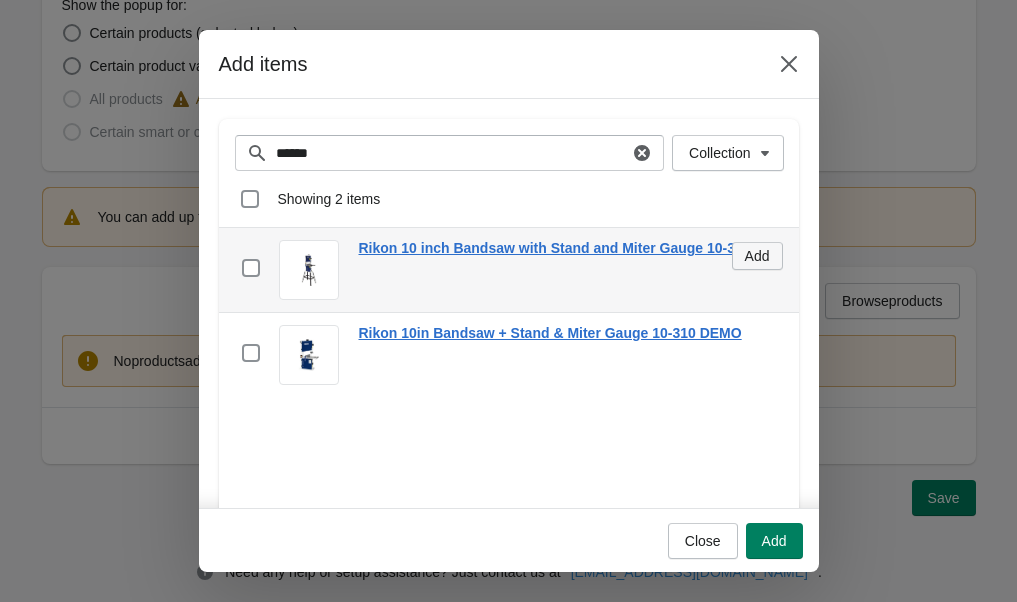 click on "Add" at bounding box center (757, 256) 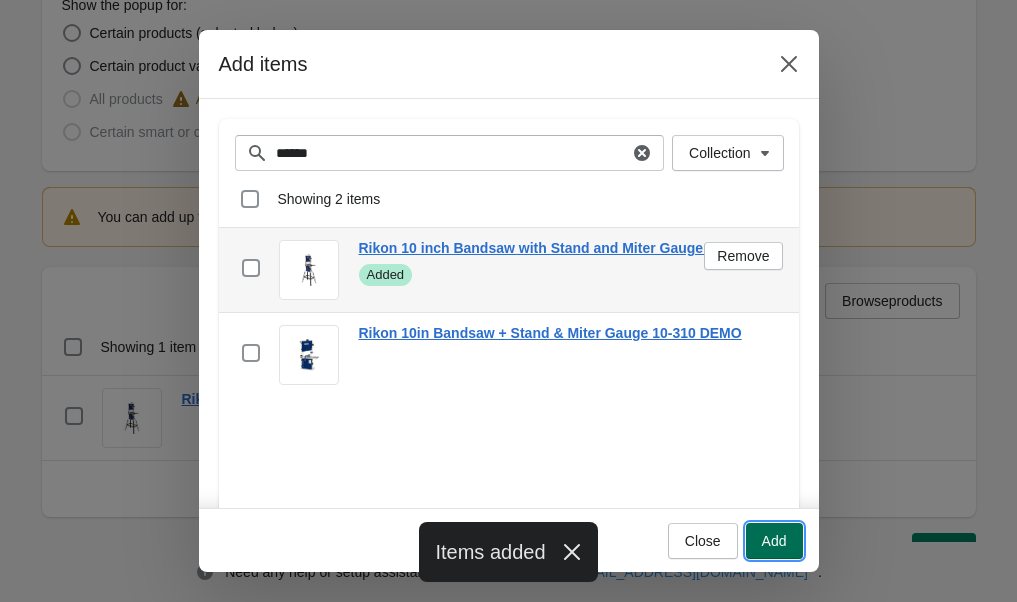 click on "Add" at bounding box center (774, 541) 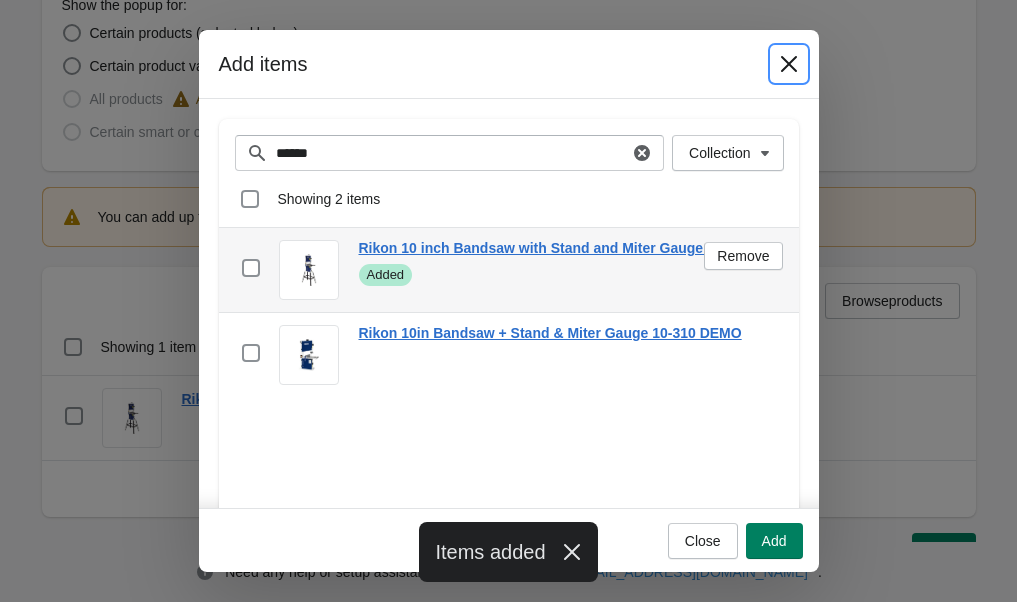 click 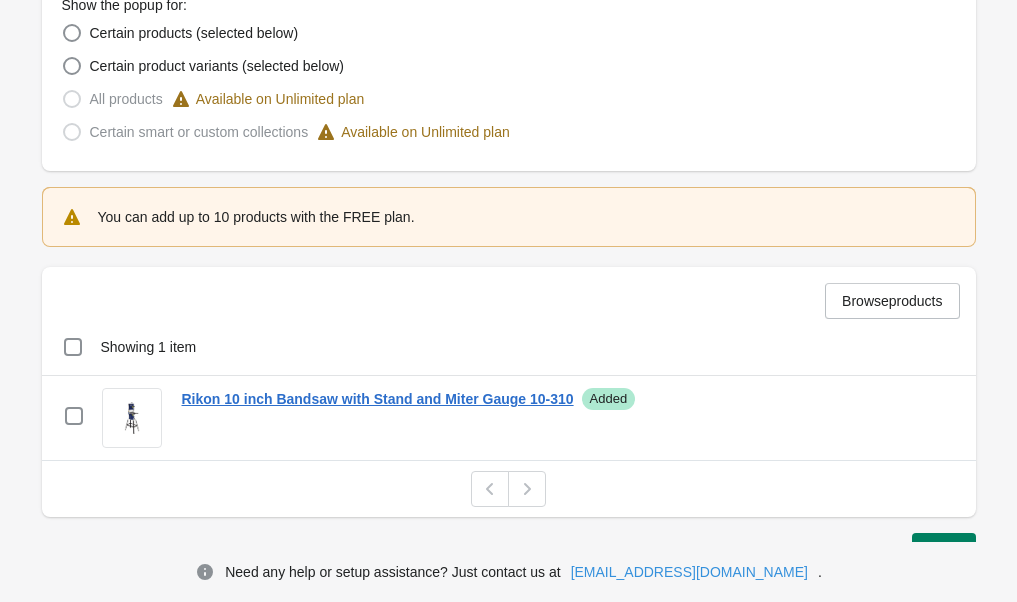 scroll, scrollTop: 669, scrollLeft: 0, axis: vertical 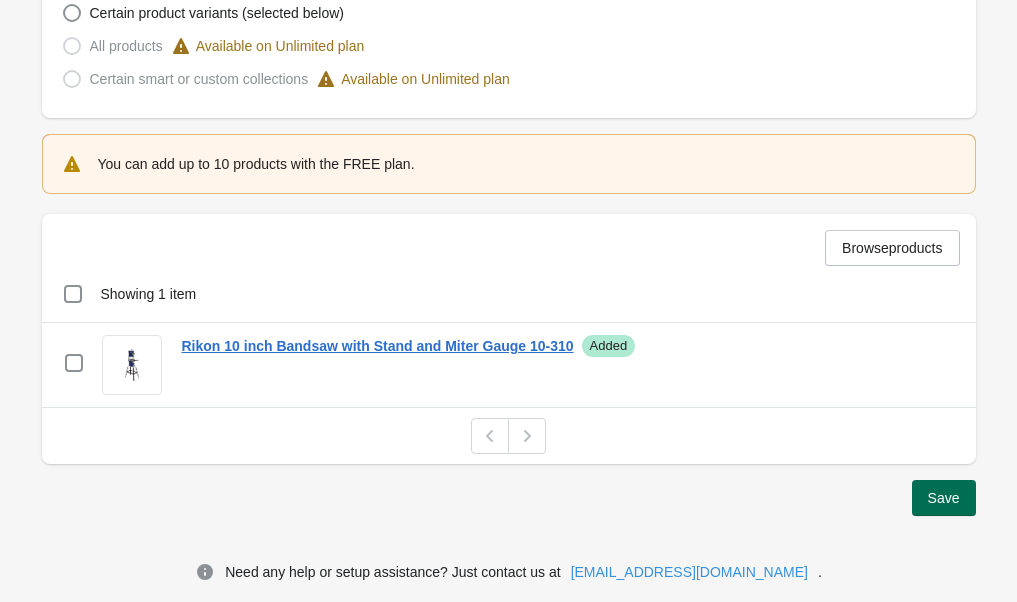 click on "Save" at bounding box center (944, 498) 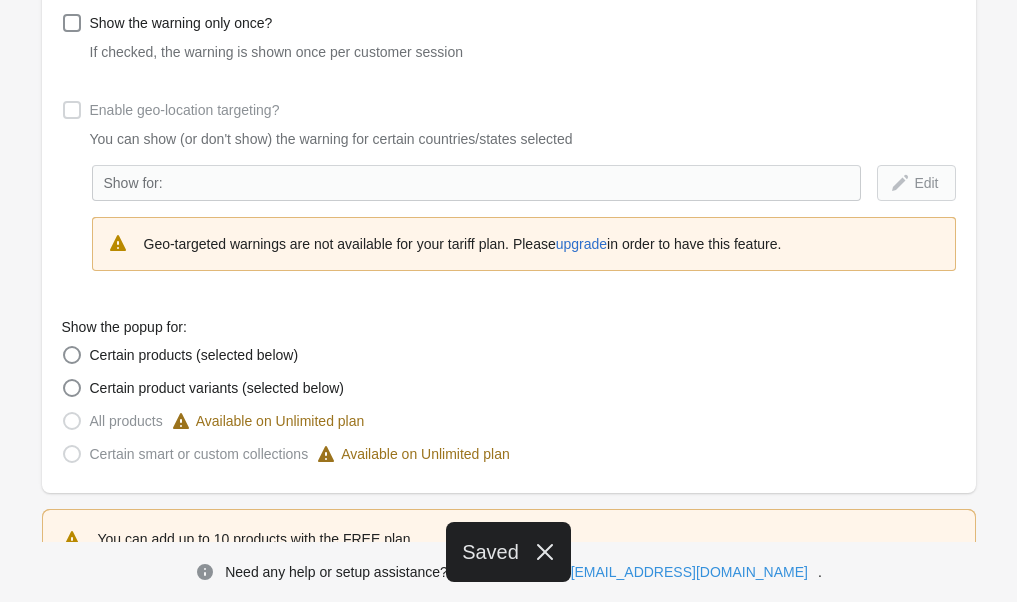 scroll, scrollTop: 0, scrollLeft: 0, axis: both 